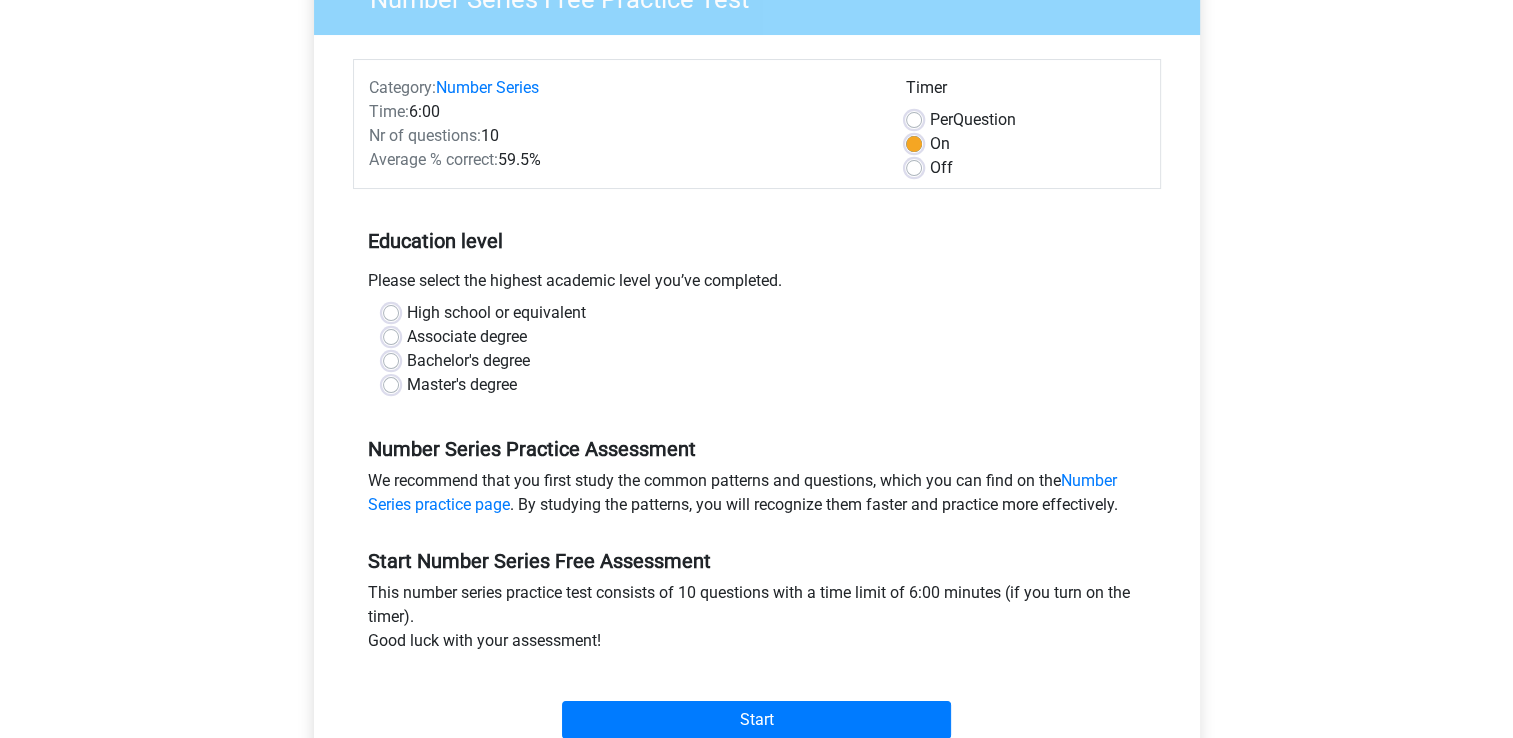 scroll, scrollTop: 200, scrollLeft: 0, axis: vertical 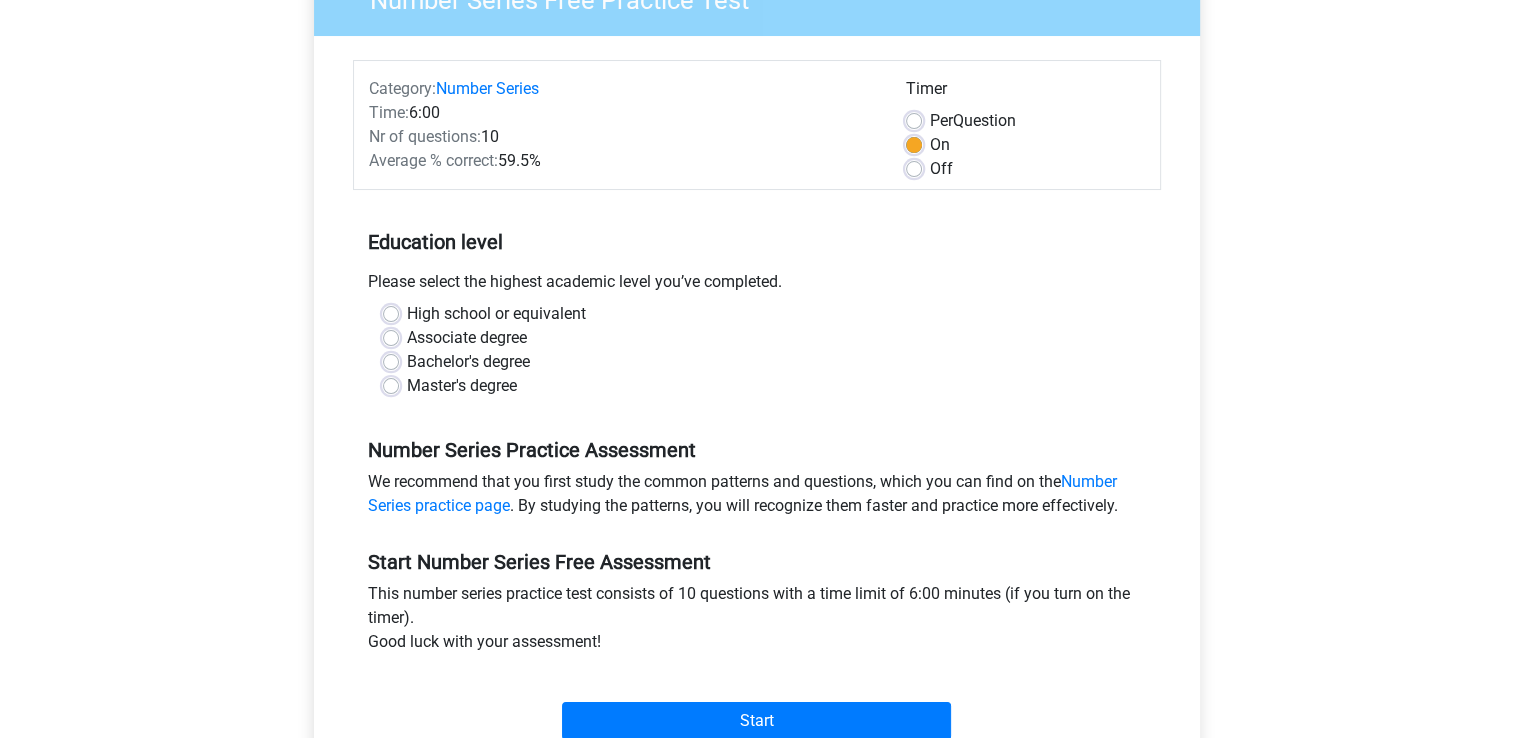 click on "High school or equivalent" at bounding box center [496, 314] 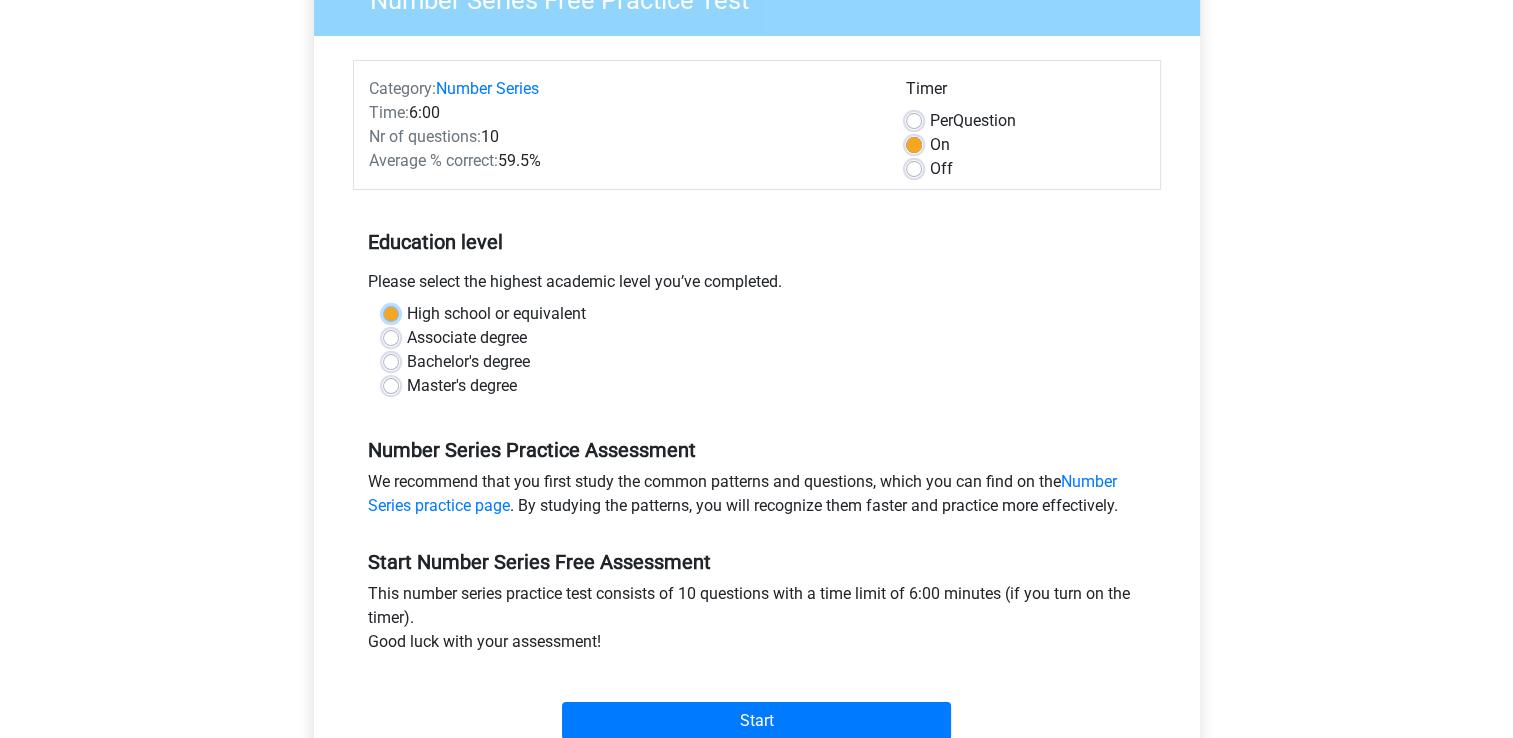 click on "High school or equivalent" at bounding box center [391, 312] 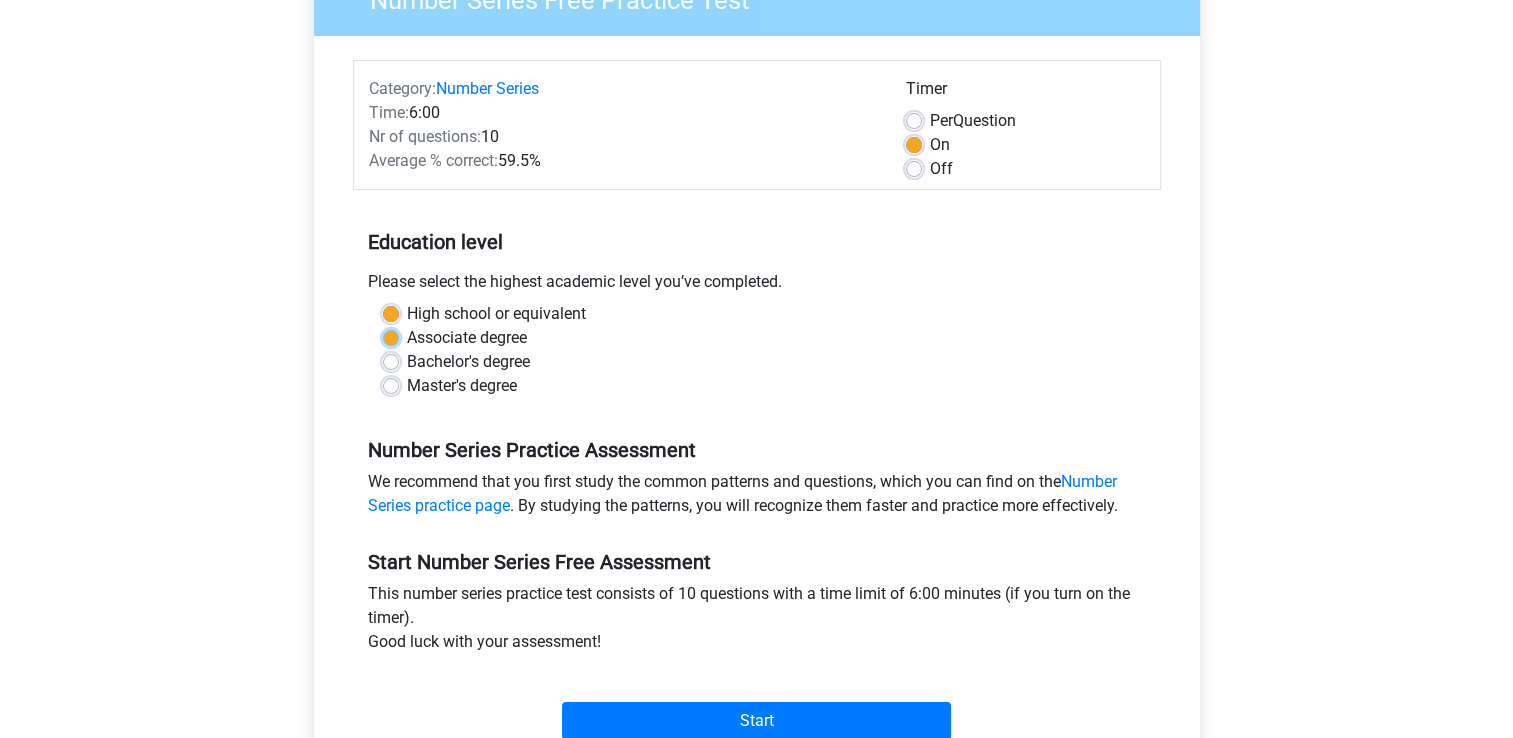 click on "Associate degree" at bounding box center (391, 336) 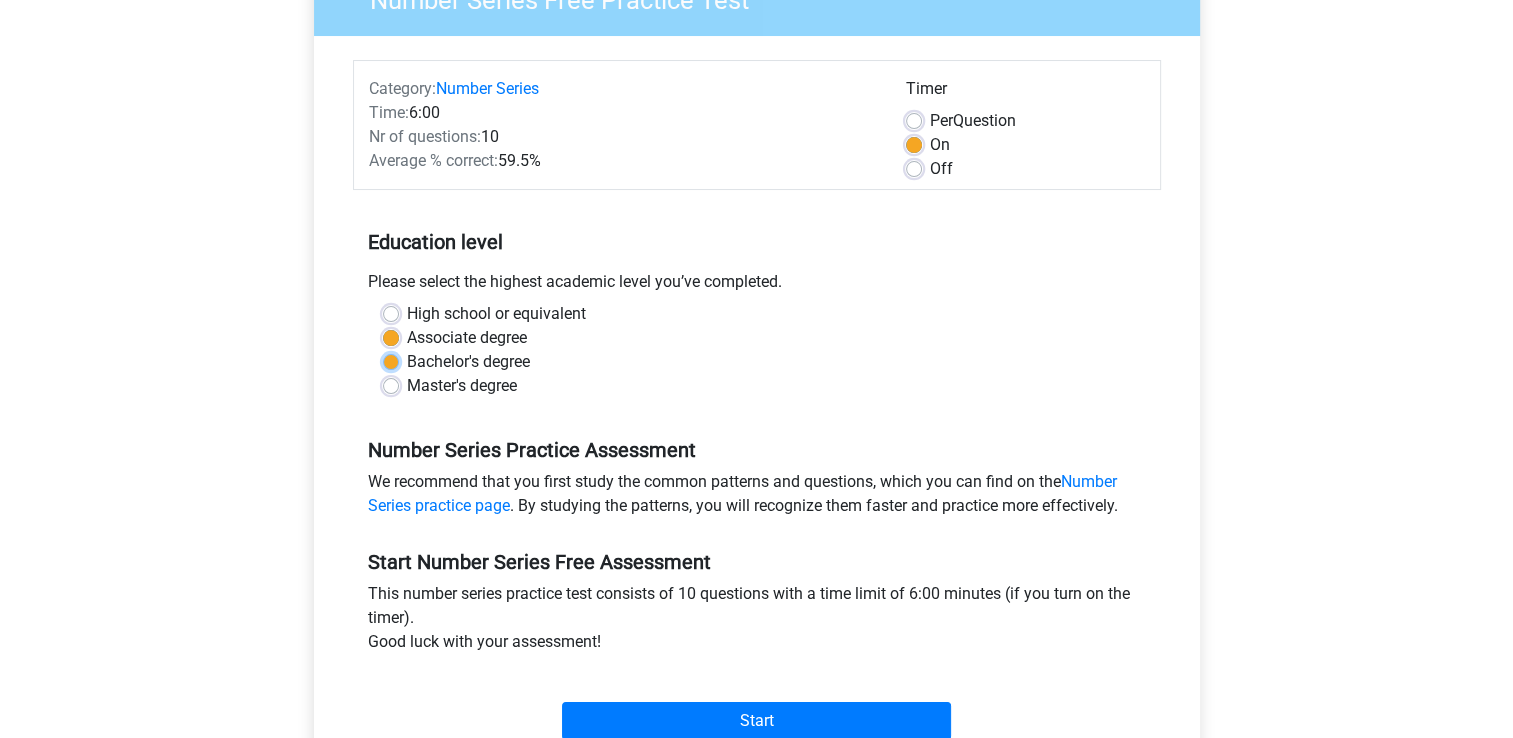 click on "Bachelor's degree" at bounding box center (391, 360) 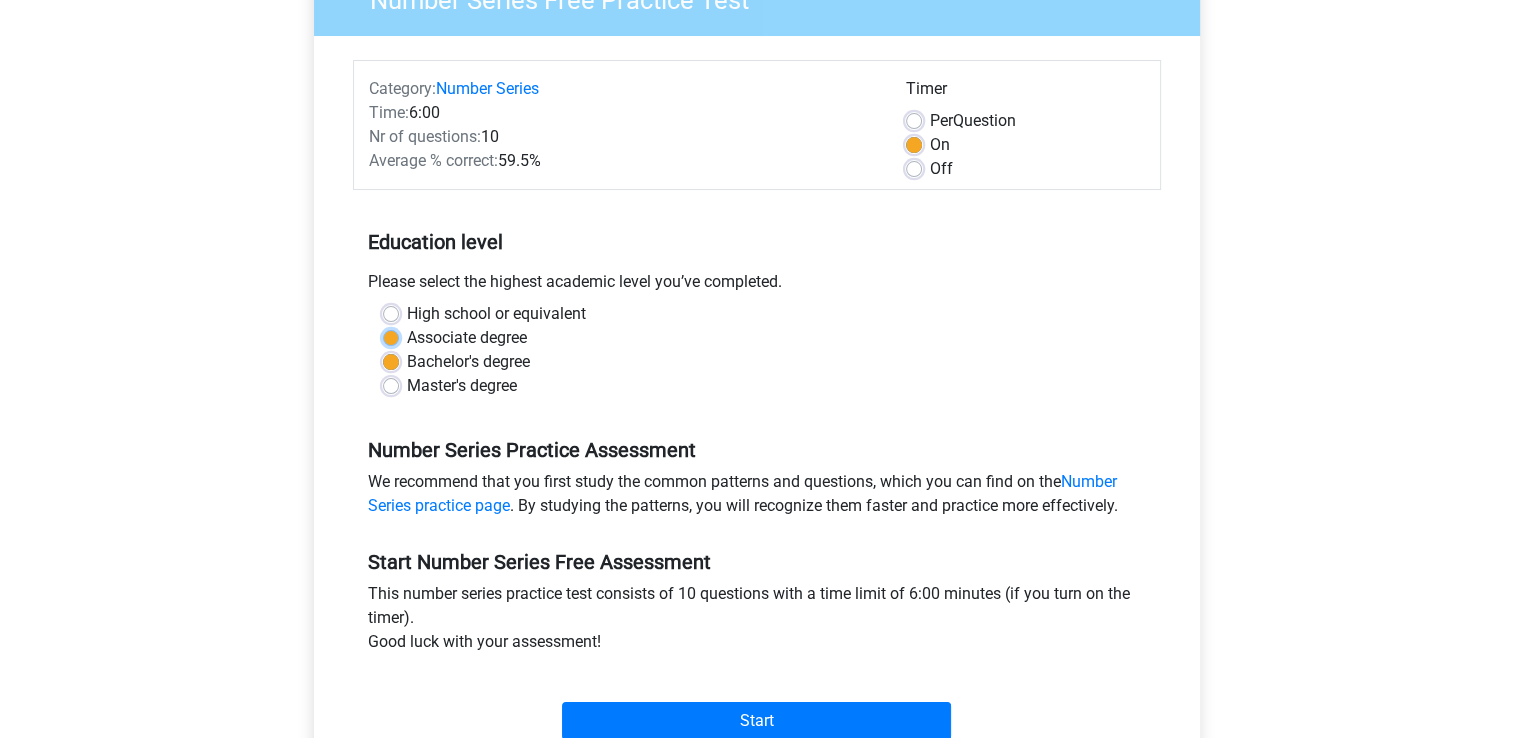 click on "Associate degree" at bounding box center [391, 336] 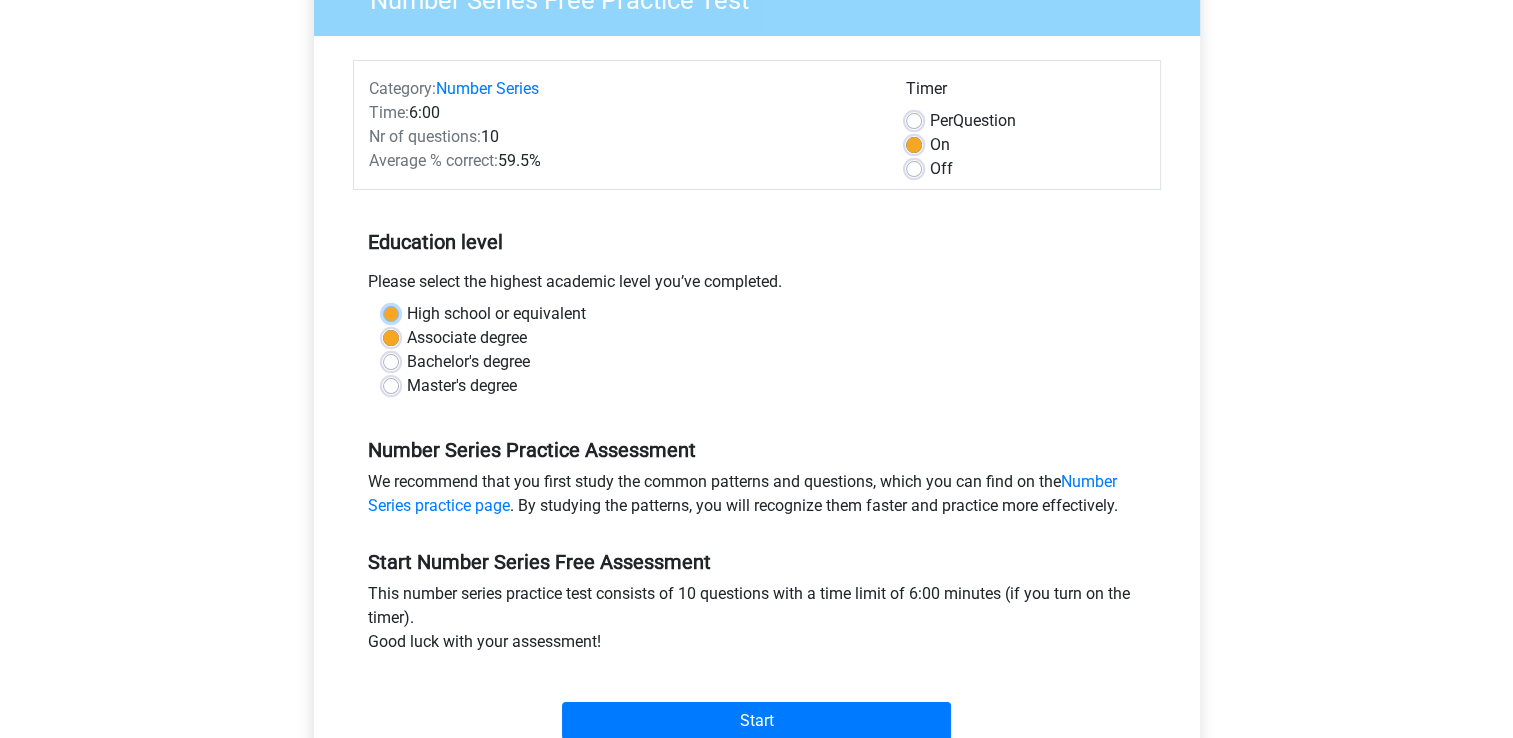 click on "High school or equivalent" at bounding box center [391, 312] 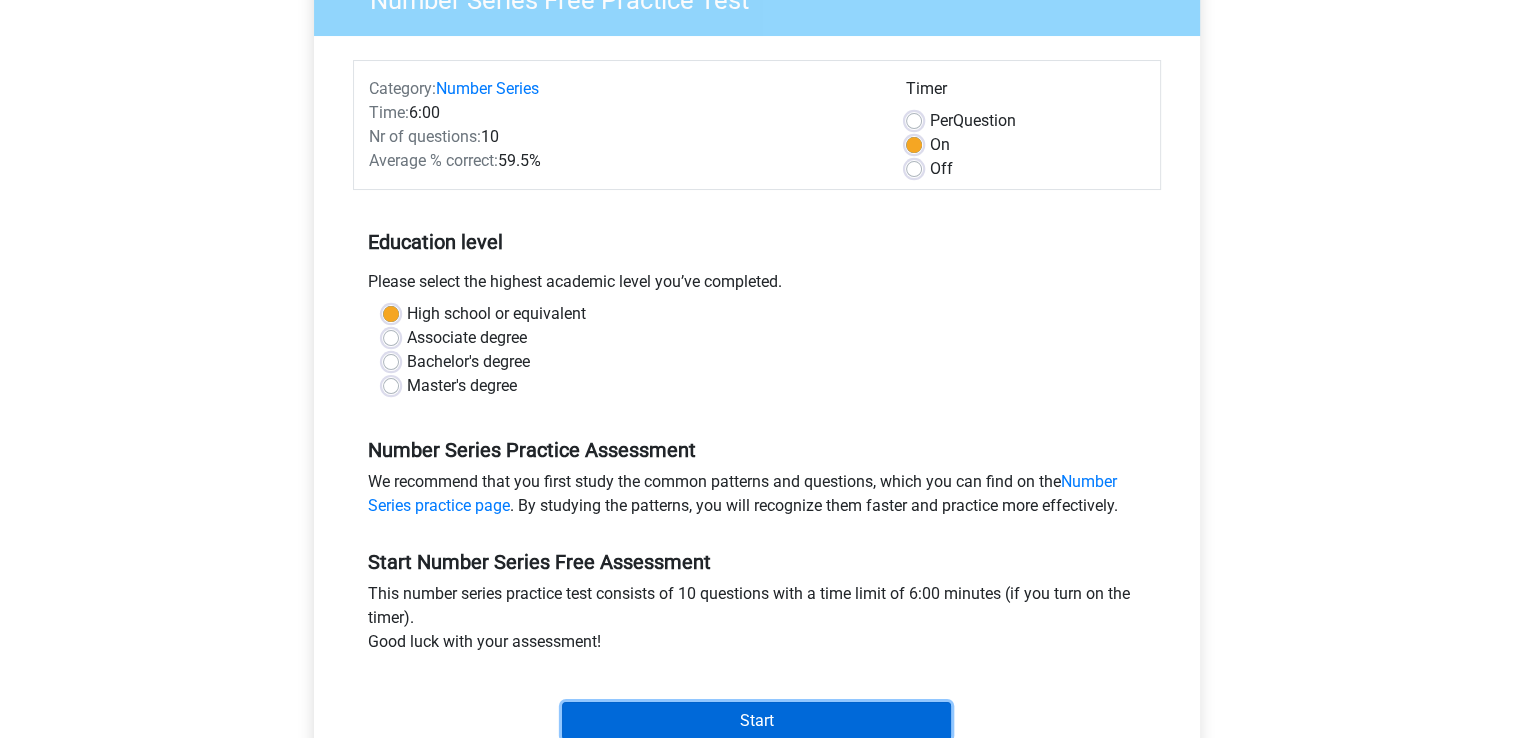 click on "Start" at bounding box center [756, 721] 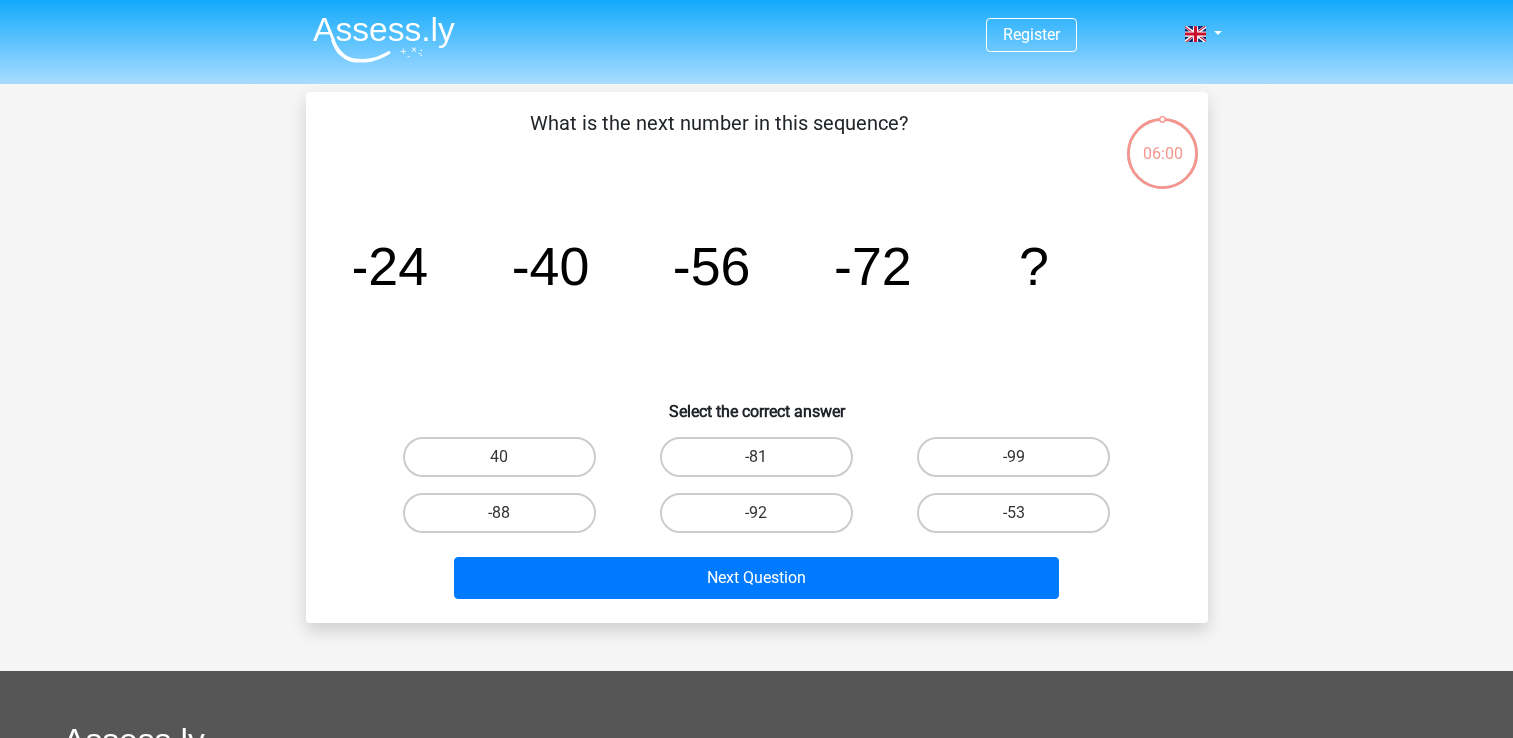 scroll, scrollTop: 0, scrollLeft: 0, axis: both 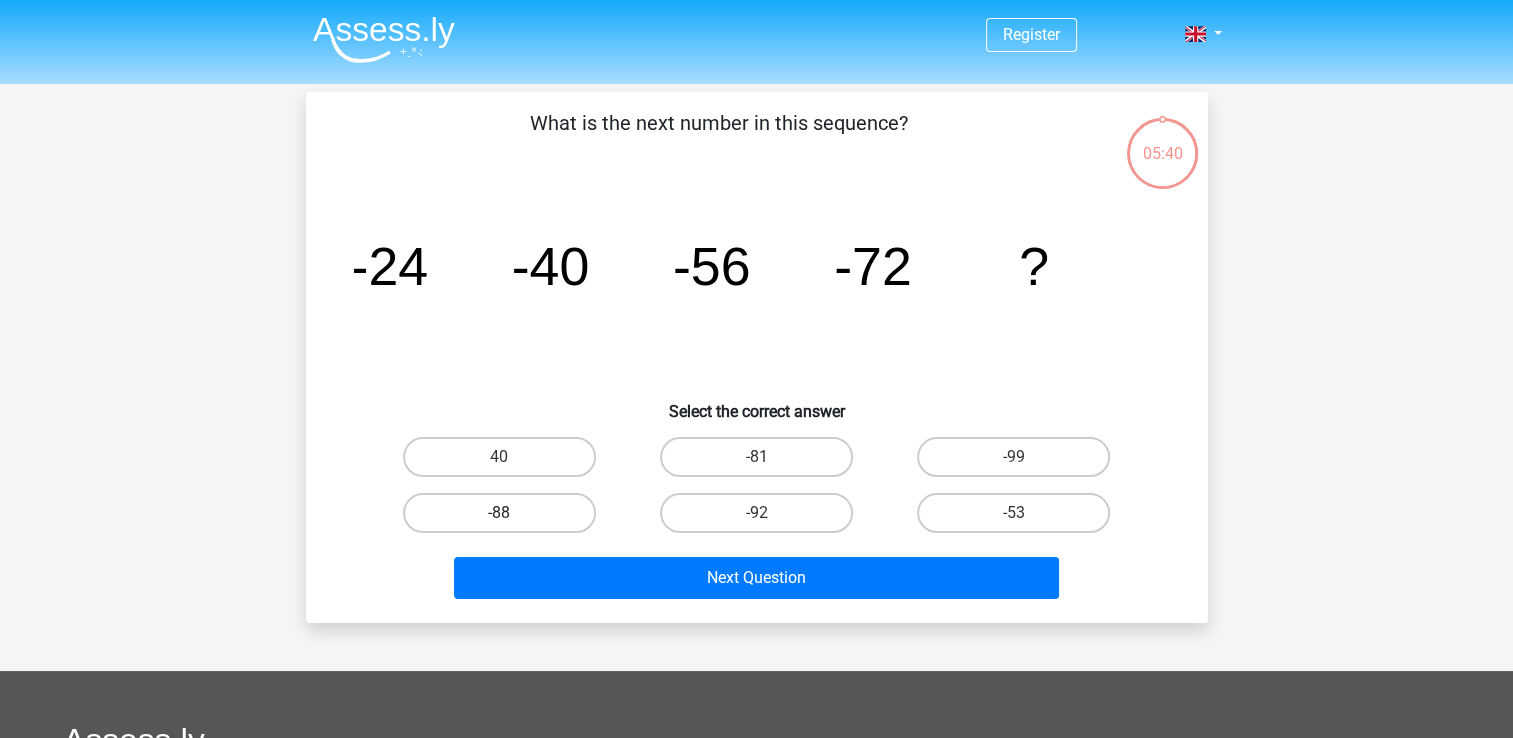 click on "-88" at bounding box center (499, 513) 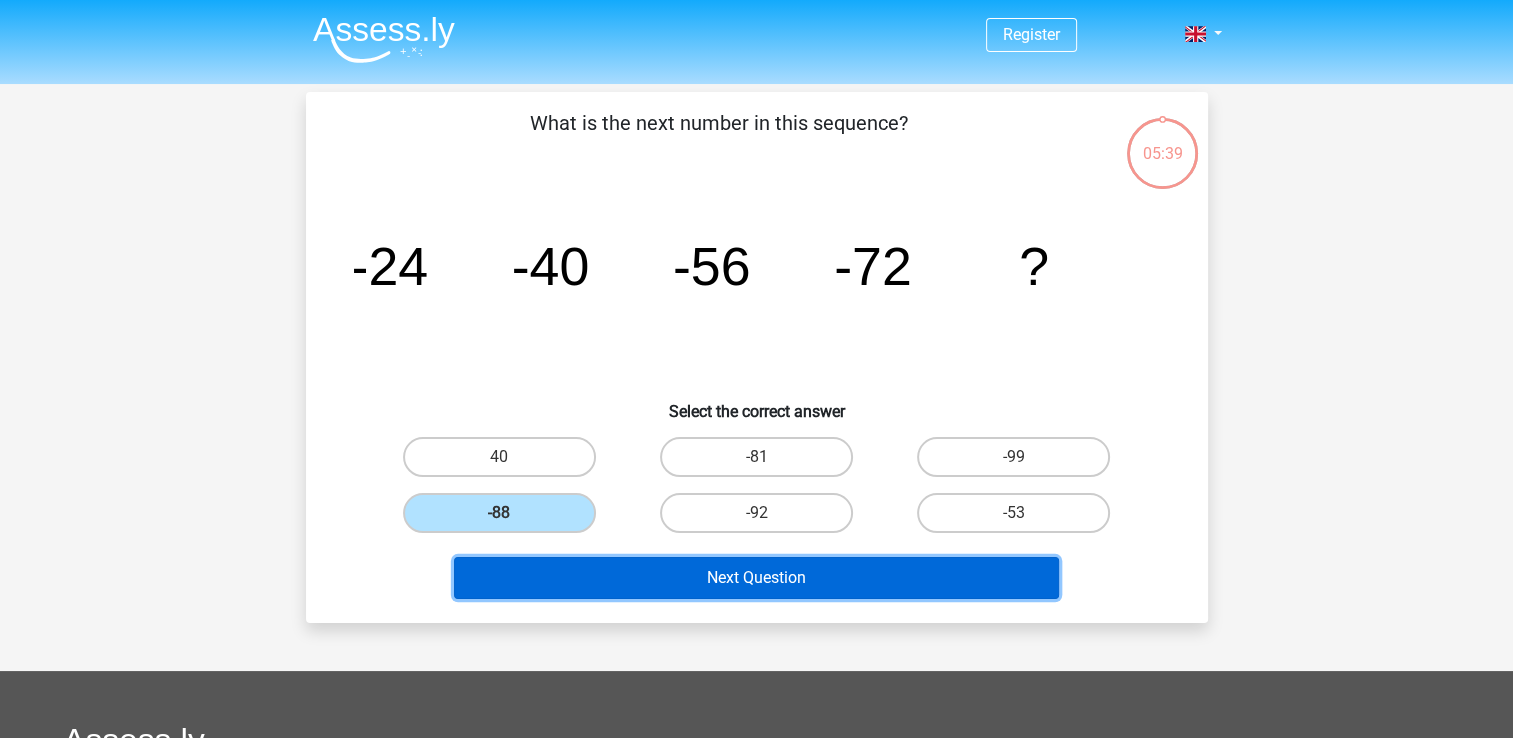 click on "Next Question" at bounding box center (756, 578) 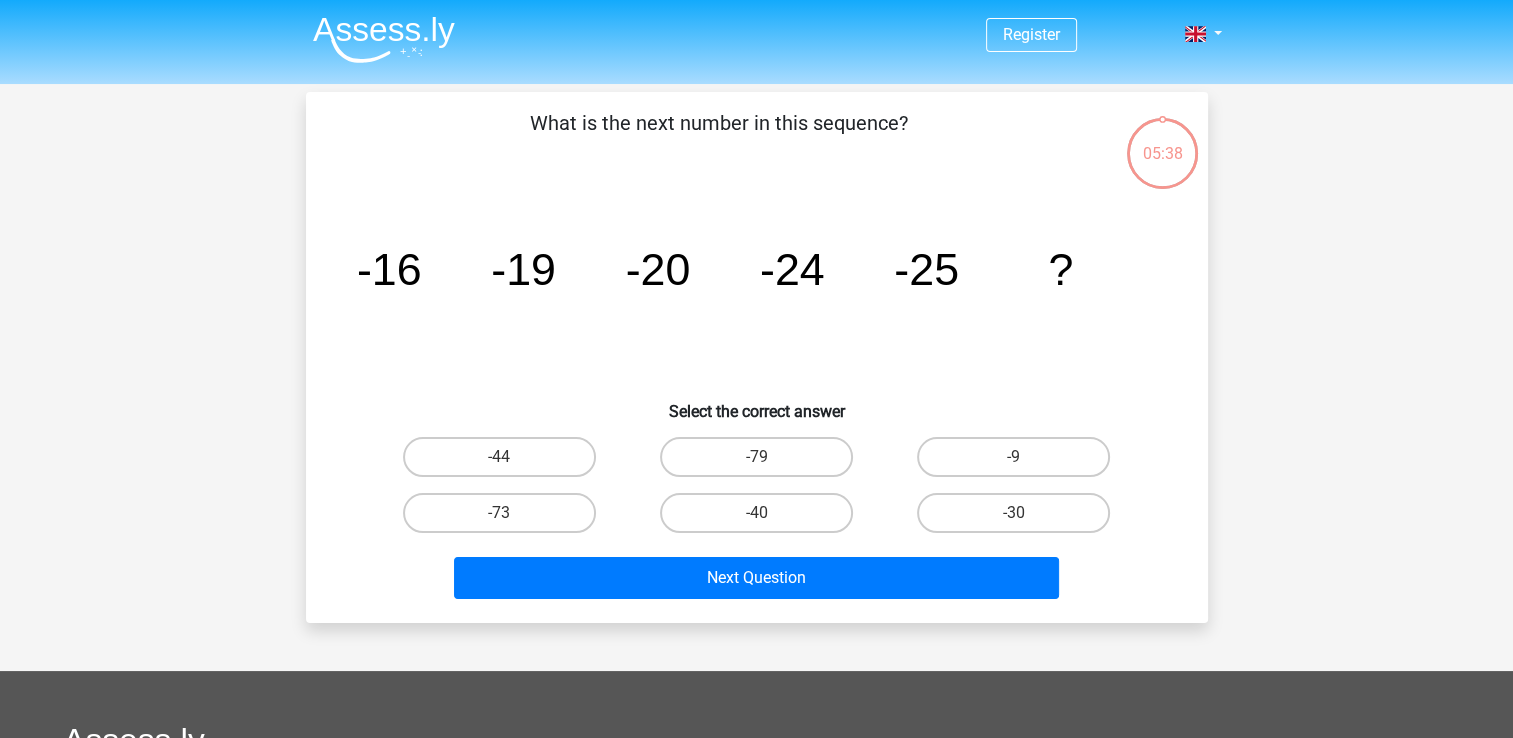 scroll, scrollTop: 92, scrollLeft: 0, axis: vertical 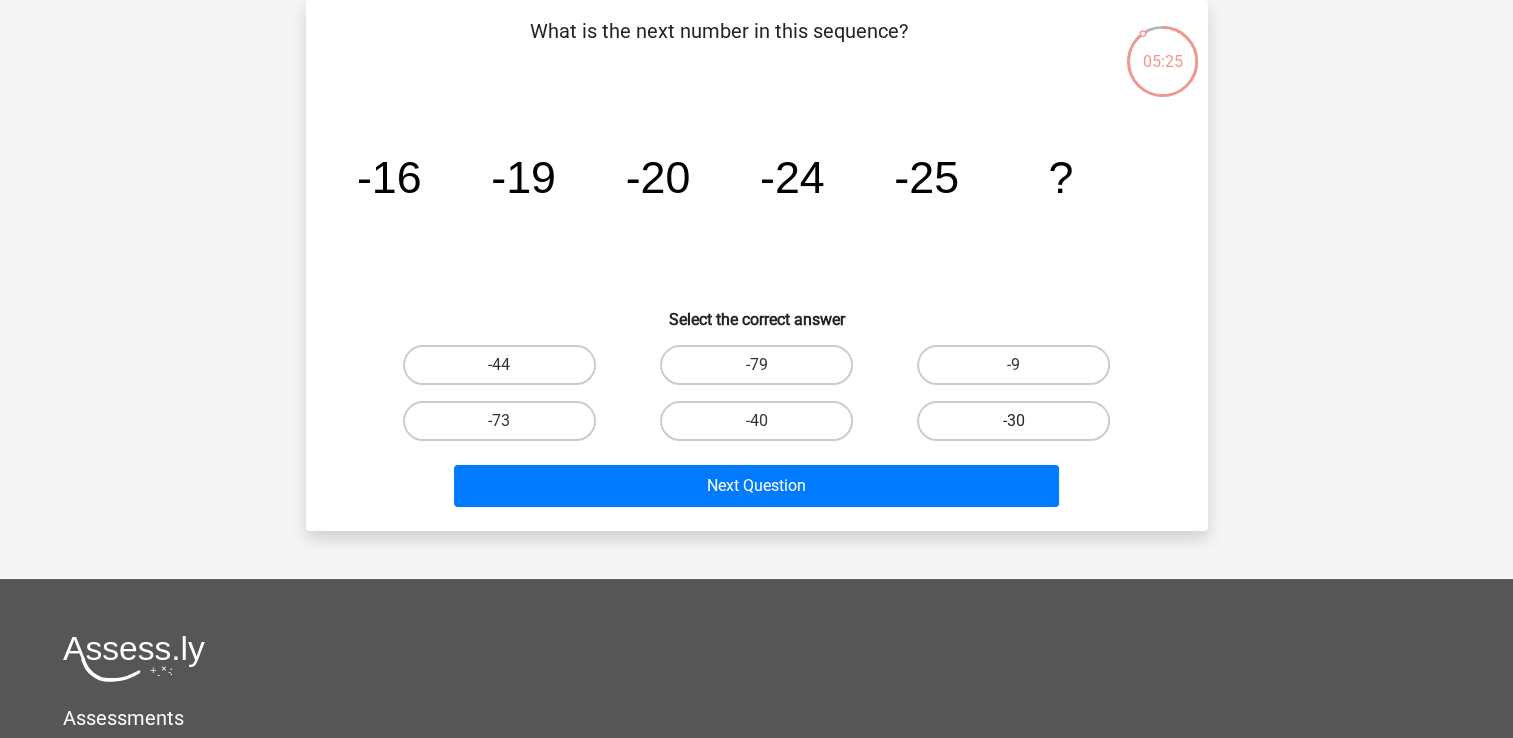 click on "-30" at bounding box center [1013, 421] 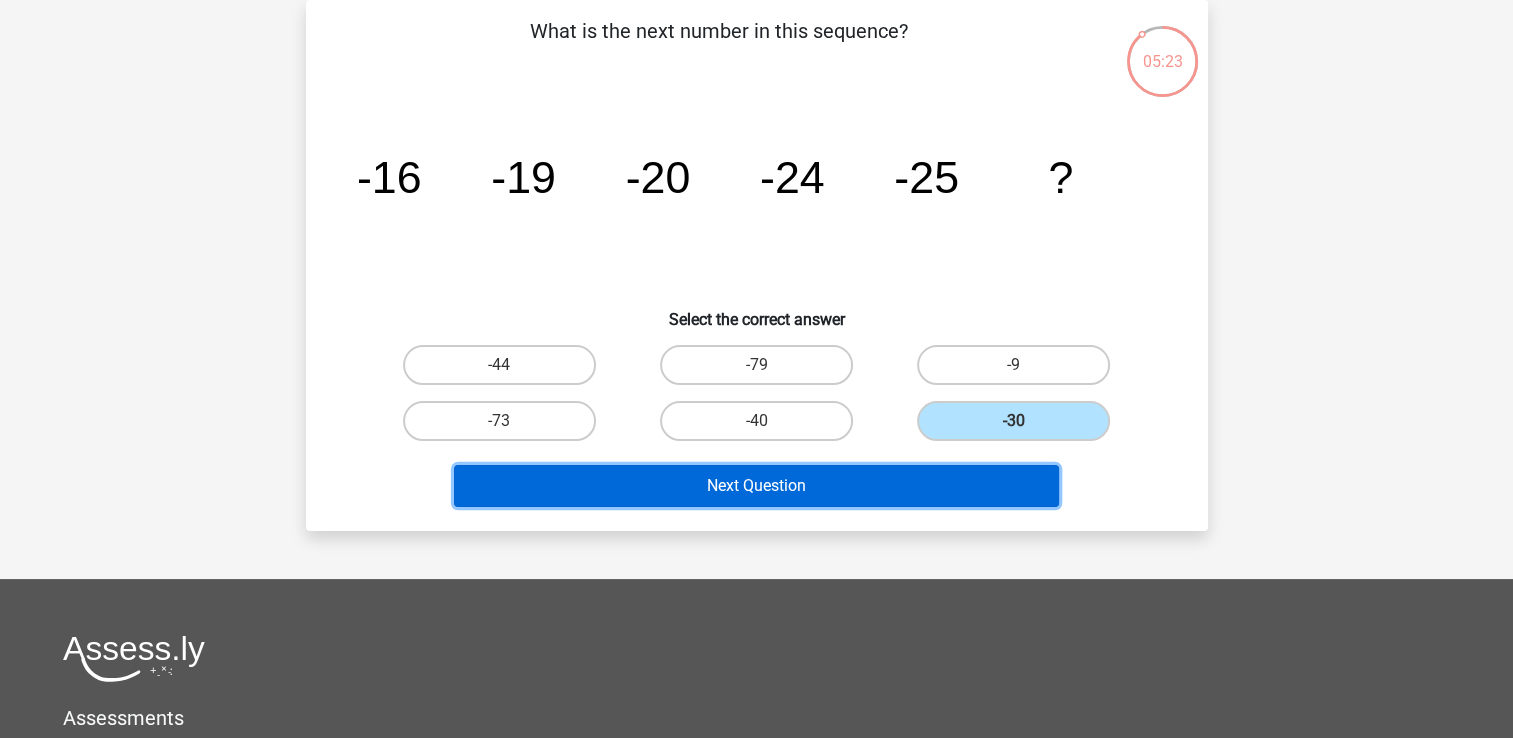 click on "Next Question" at bounding box center (756, 486) 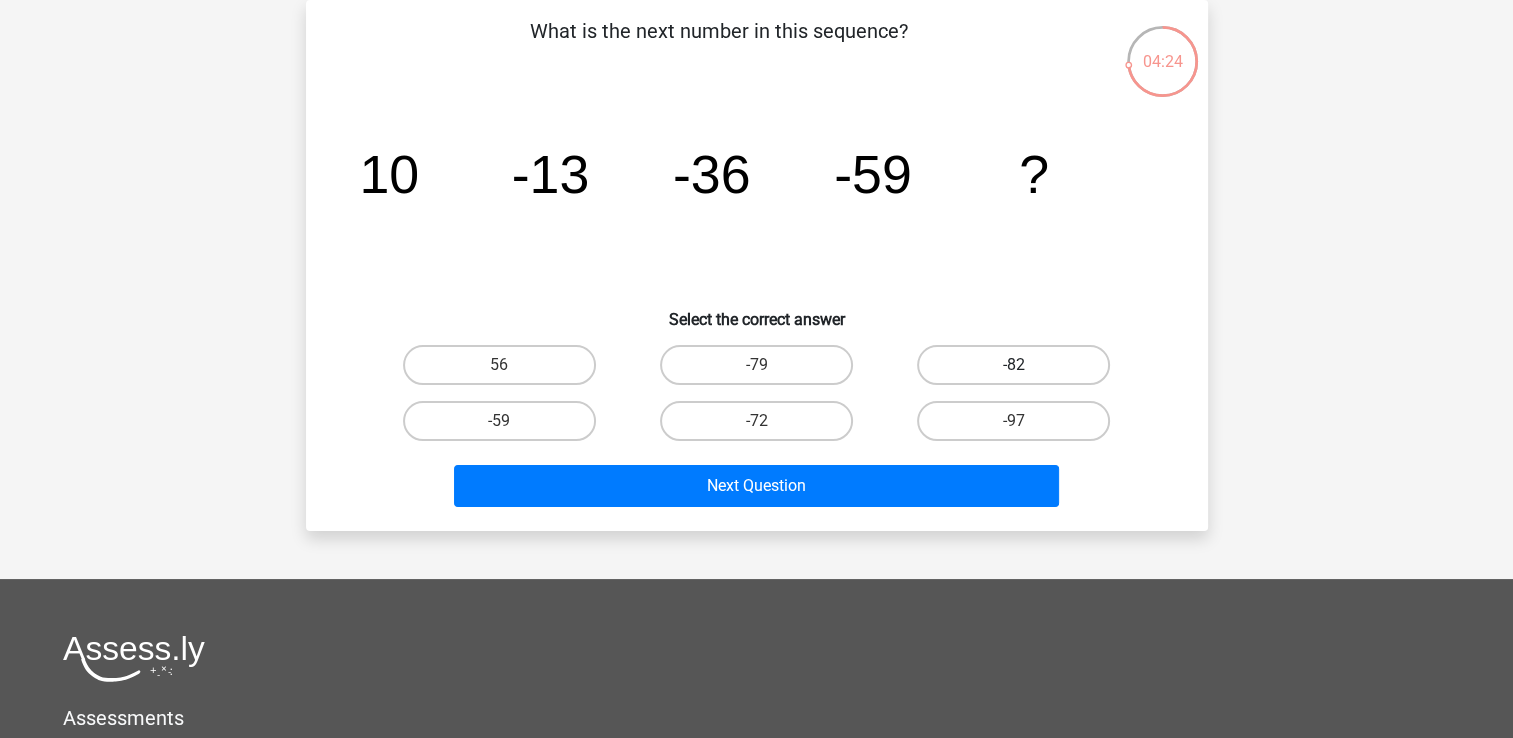 click on "-82" at bounding box center (1013, 365) 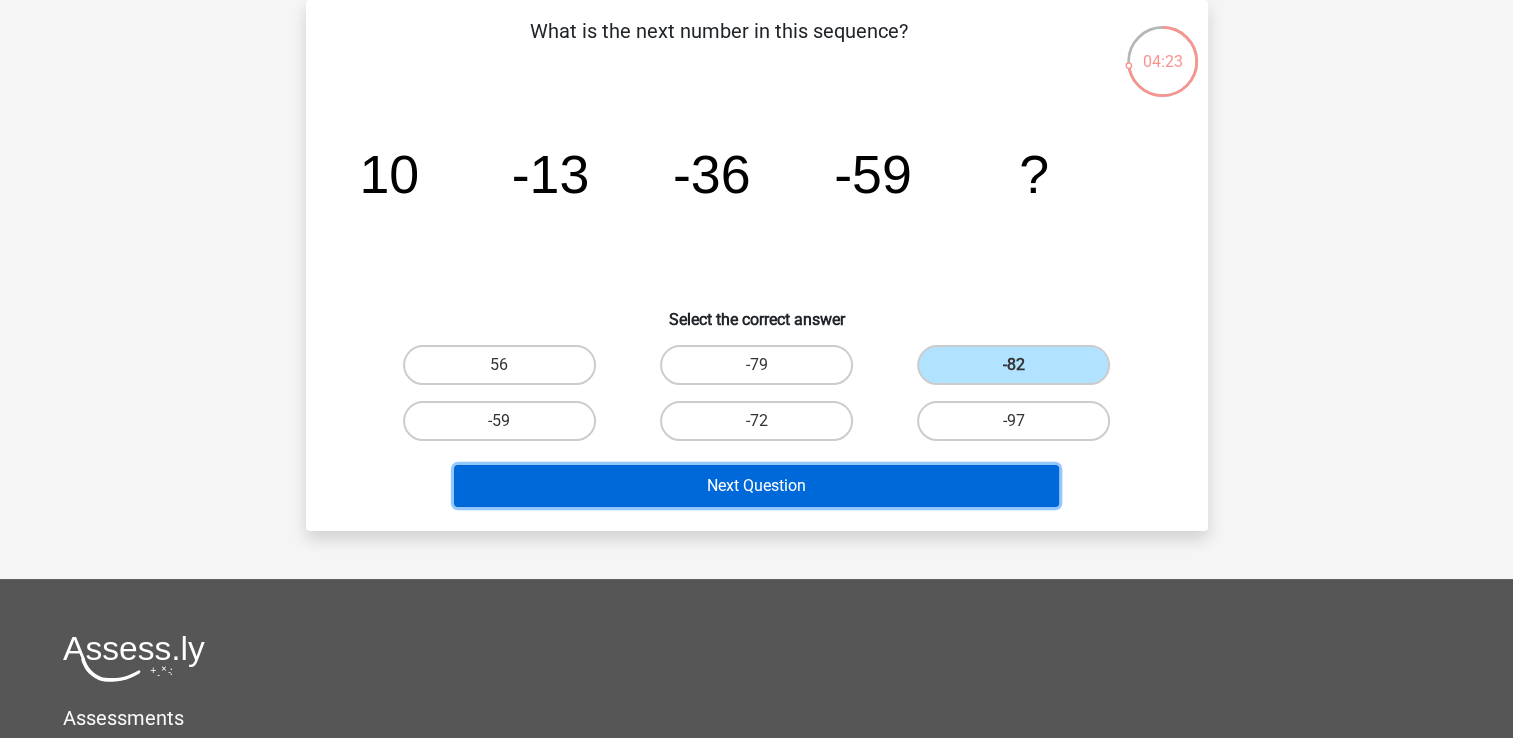 click on "Next Question" at bounding box center [756, 486] 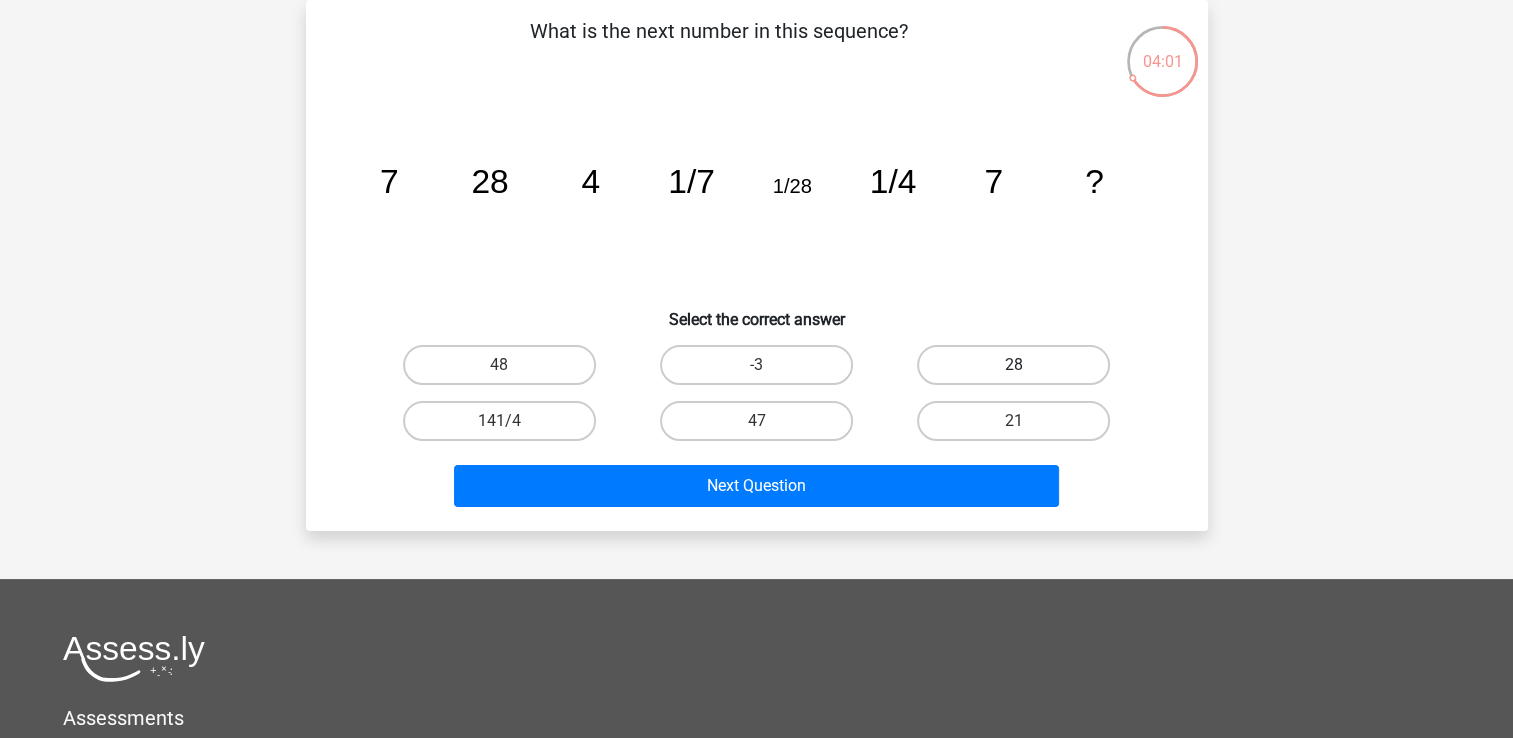 click on "28" at bounding box center (1013, 365) 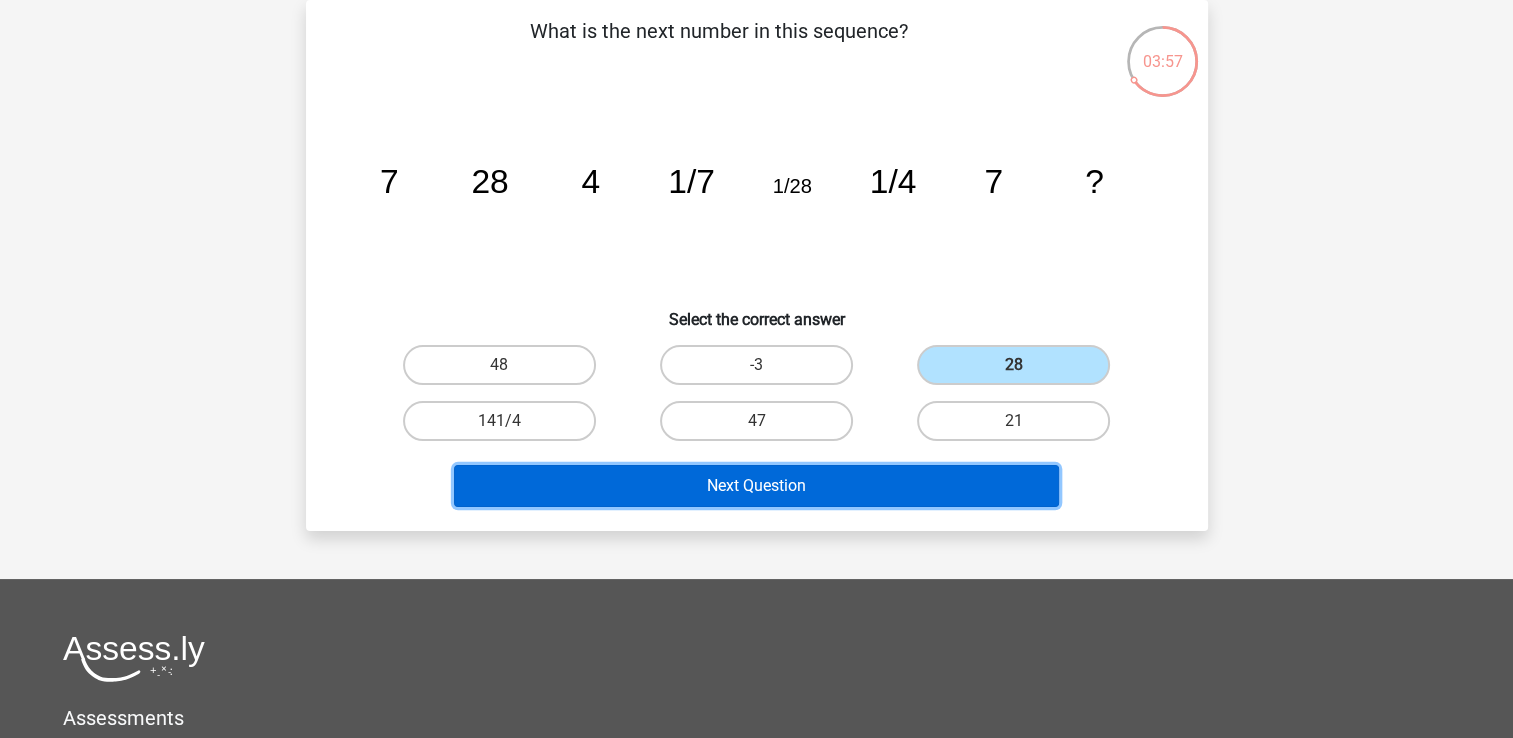 click on "Next Question" at bounding box center (756, 486) 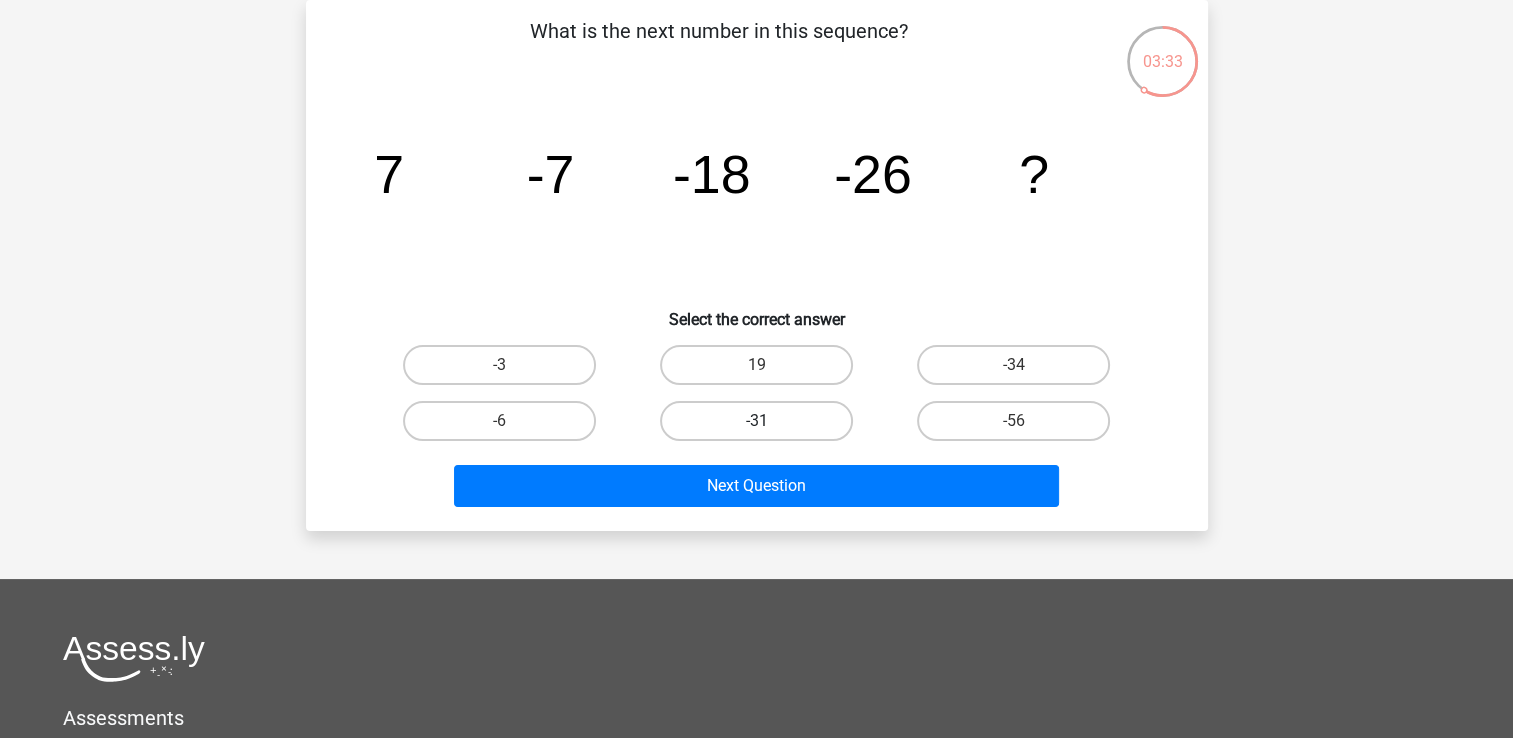 click on "-31" at bounding box center [756, 421] 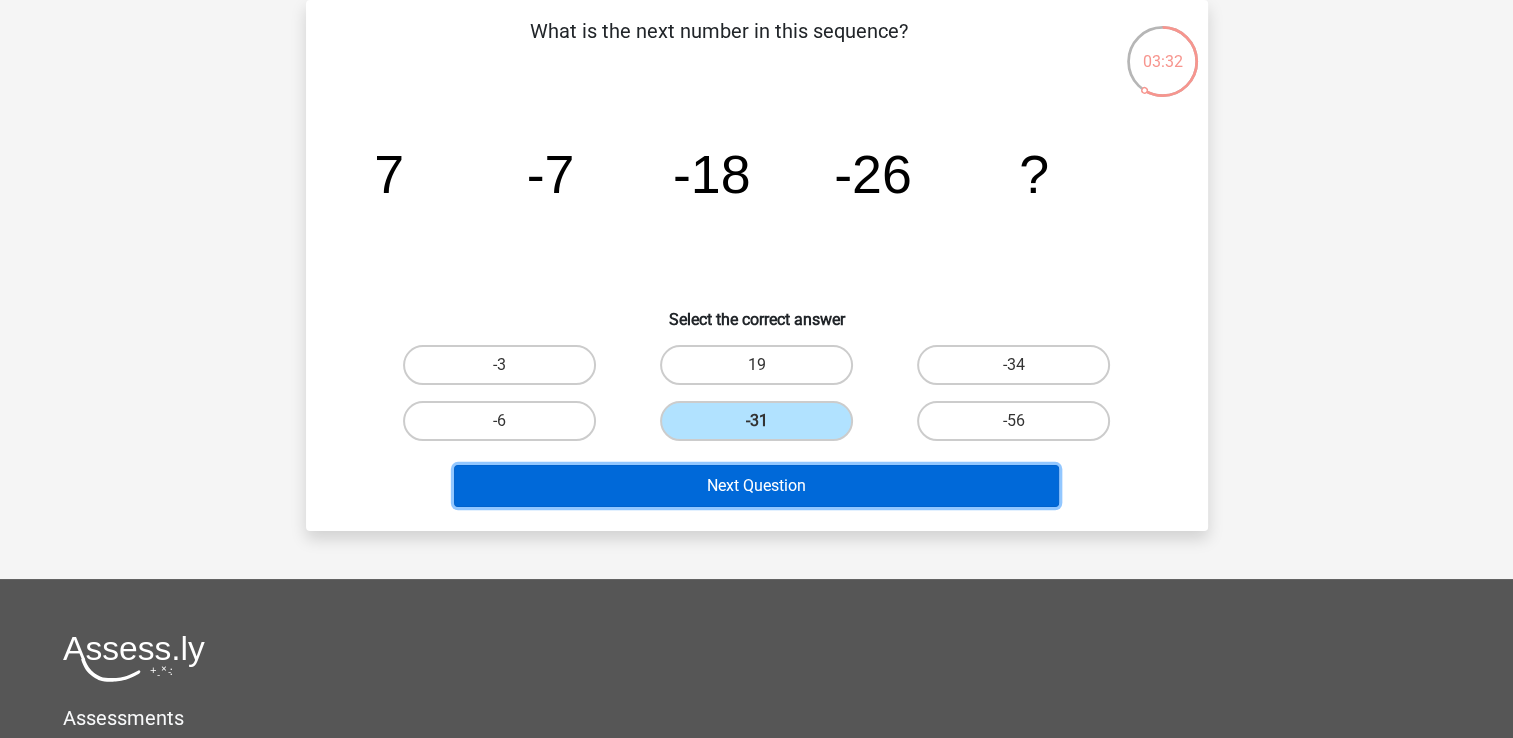 click on "Next Question" at bounding box center (756, 486) 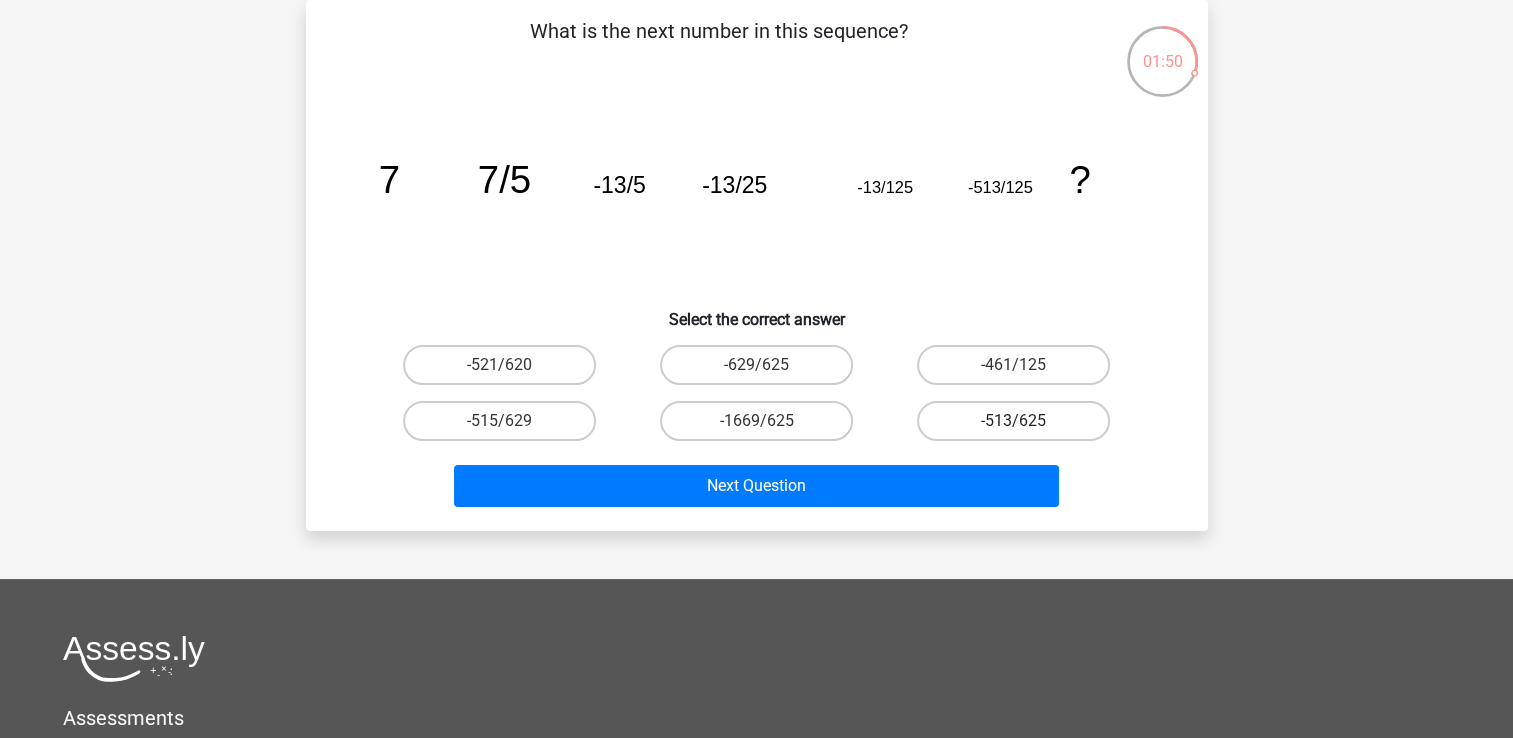 click on "-513/625" at bounding box center (1013, 421) 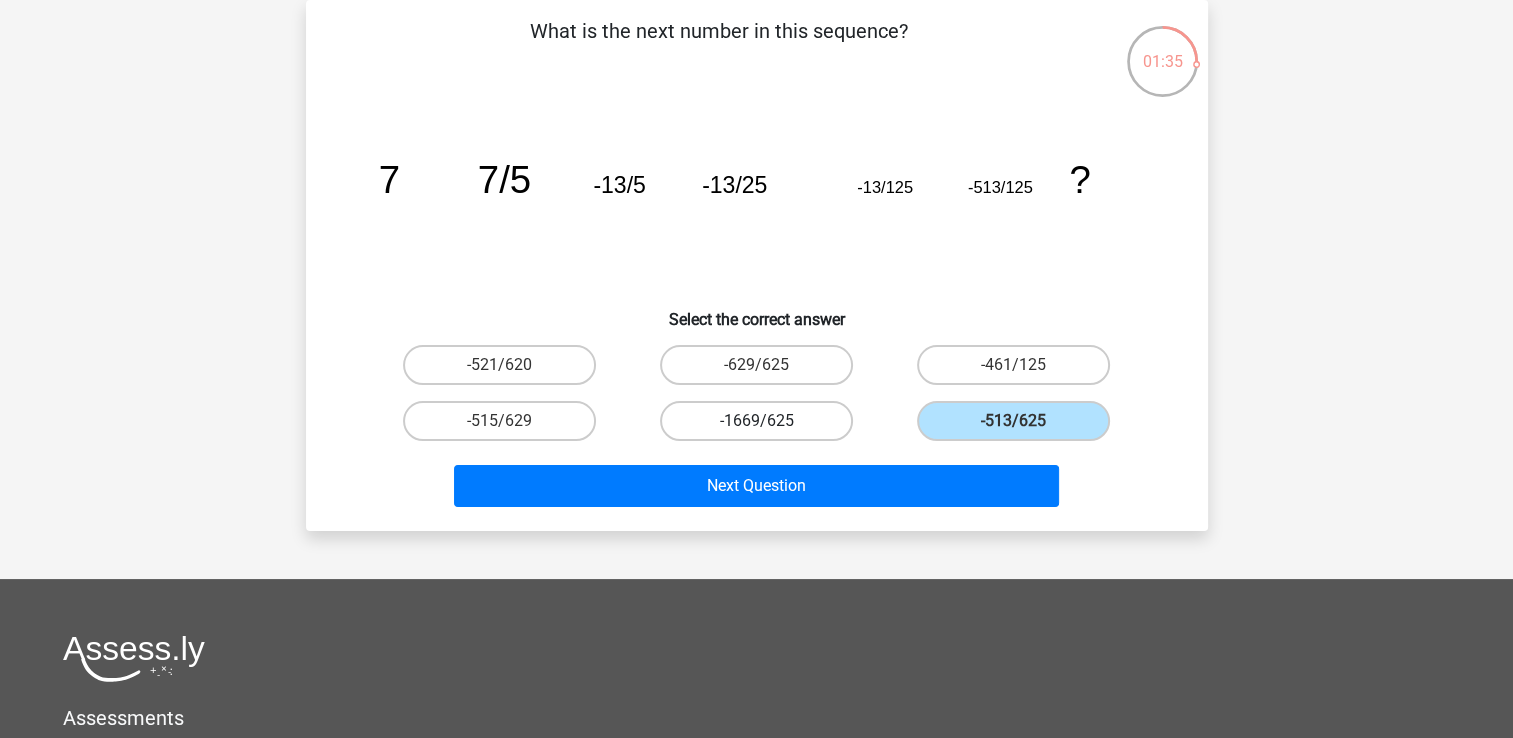 click on "-1669/625" at bounding box center [756, 421] 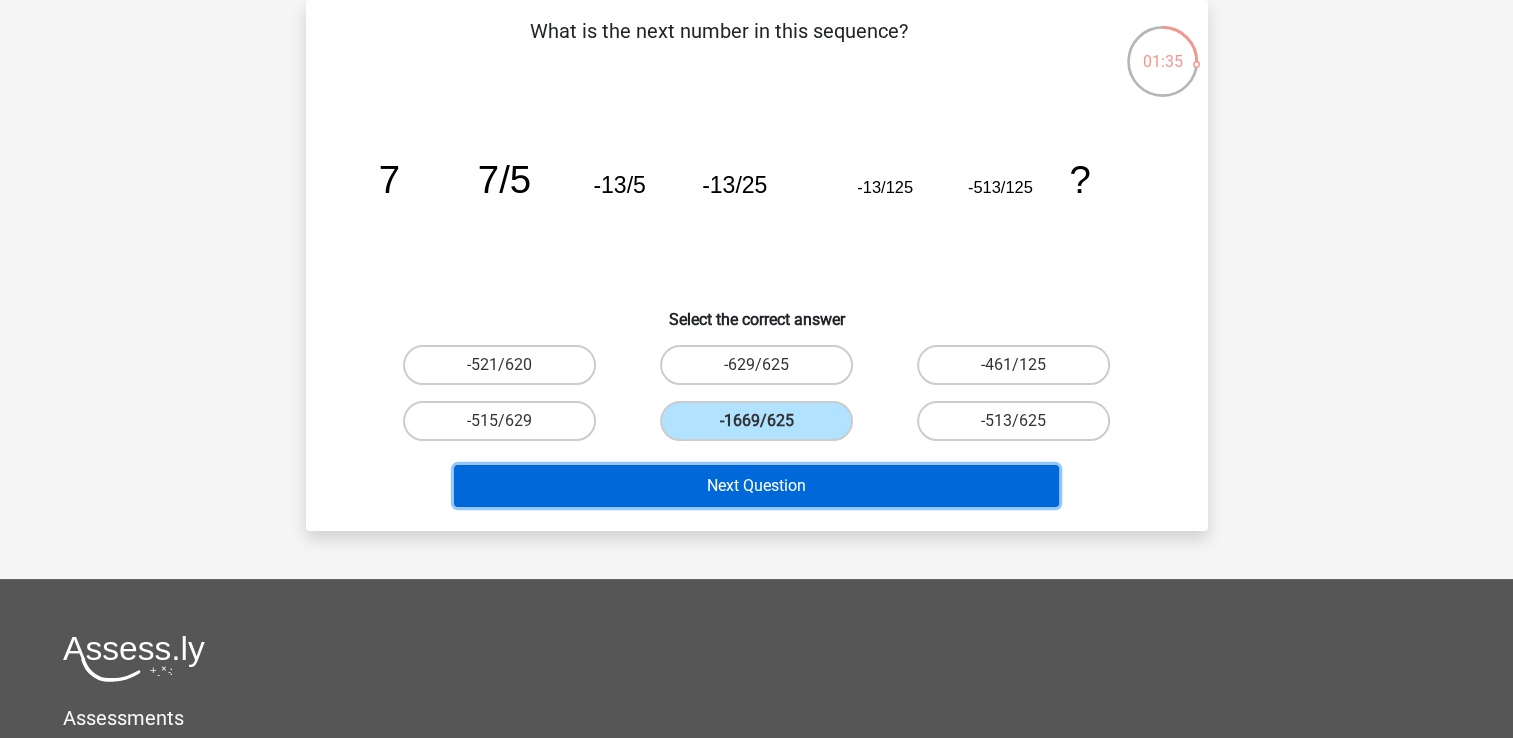 click on "Next Question" at bounding box center [756, 486] 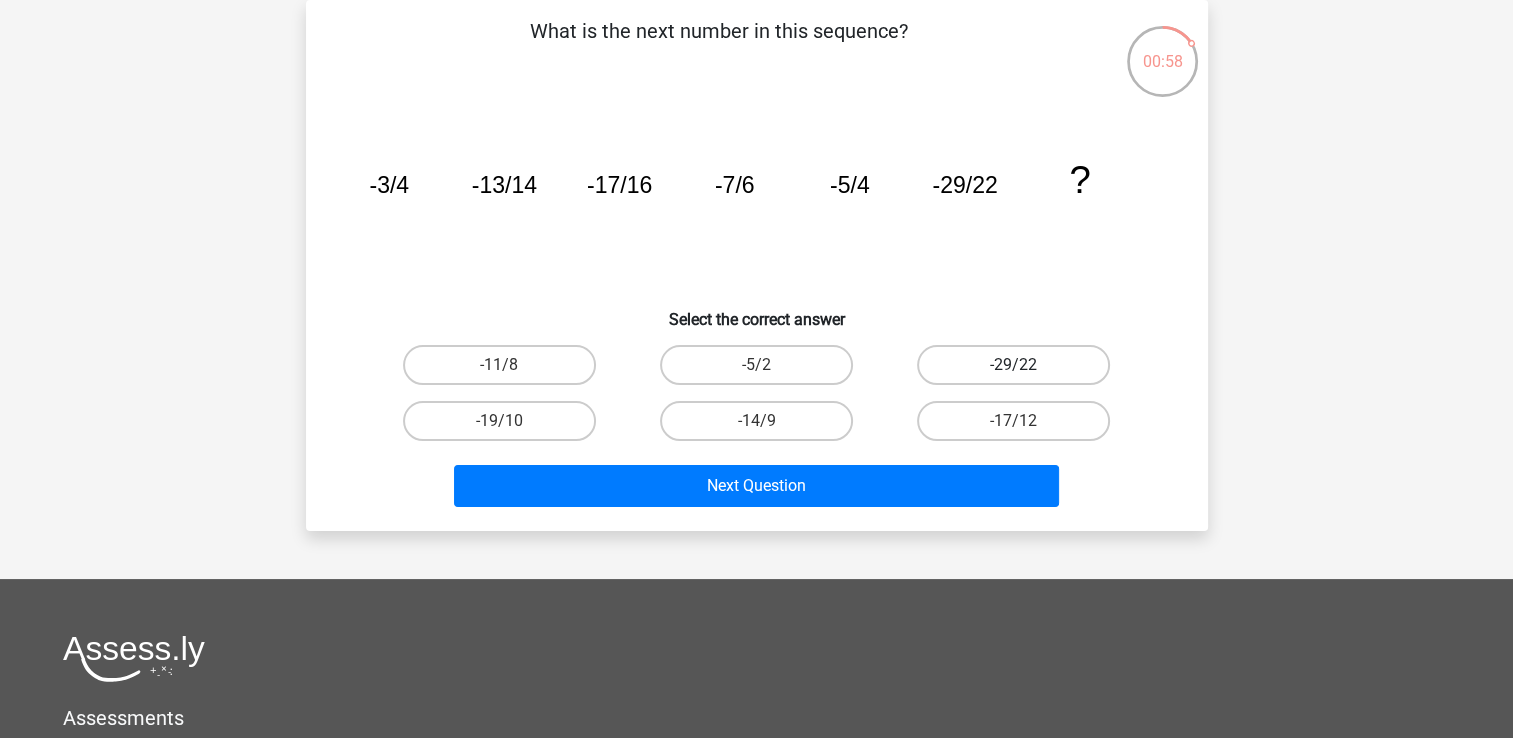 click on "-29/22" at bounding box center (1013, 365) 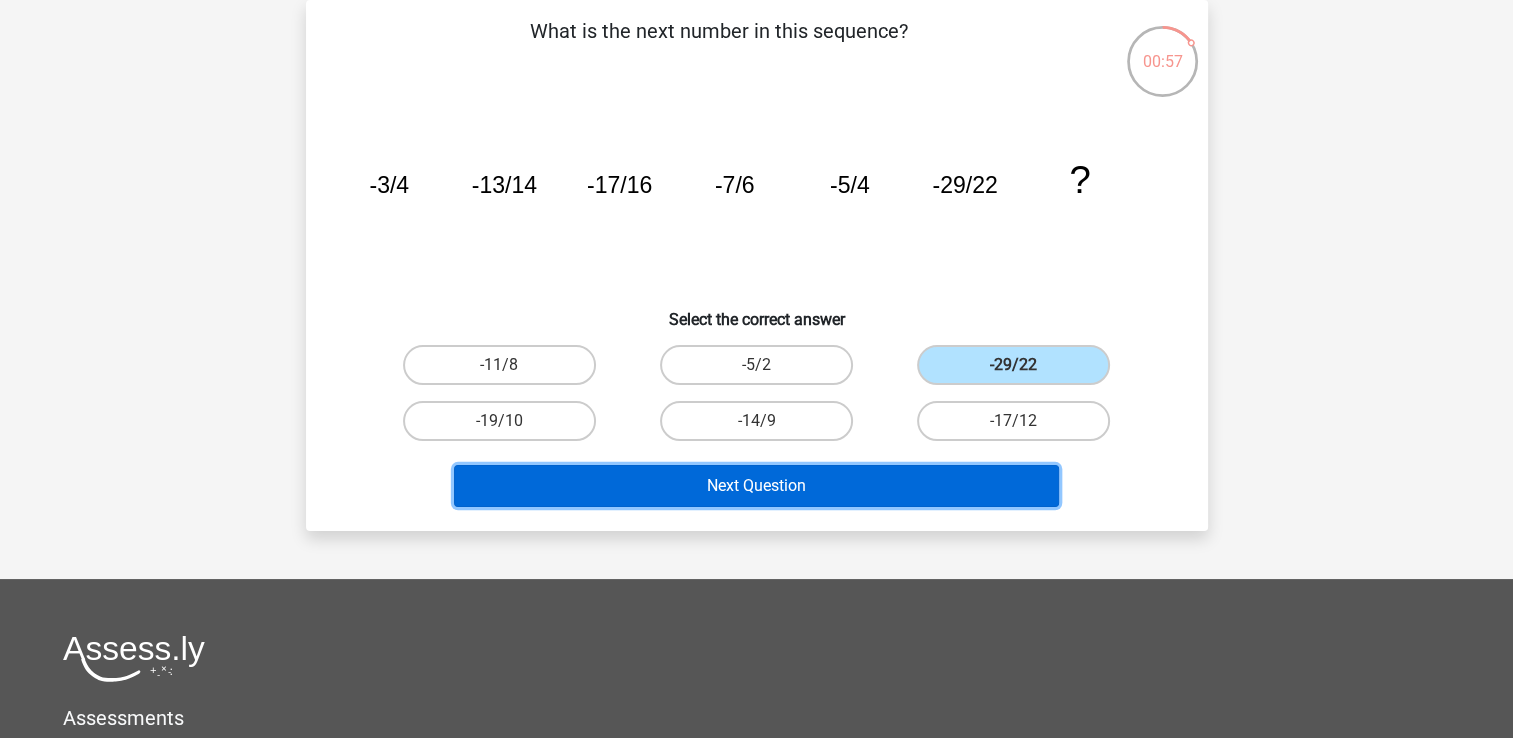 click on "Next Question" at bounding box center [756, 486] 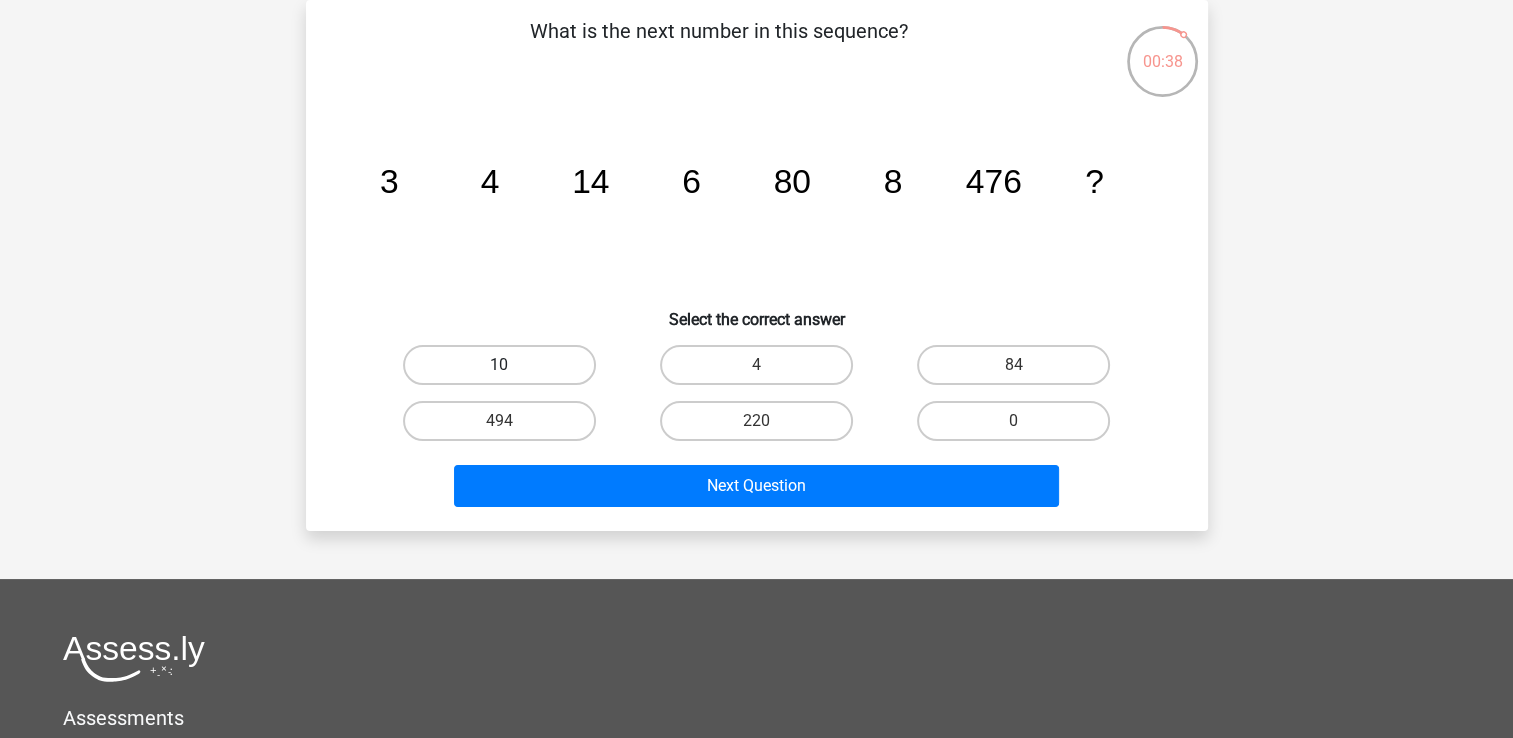 click on "10" at bounding box center (499, 365) 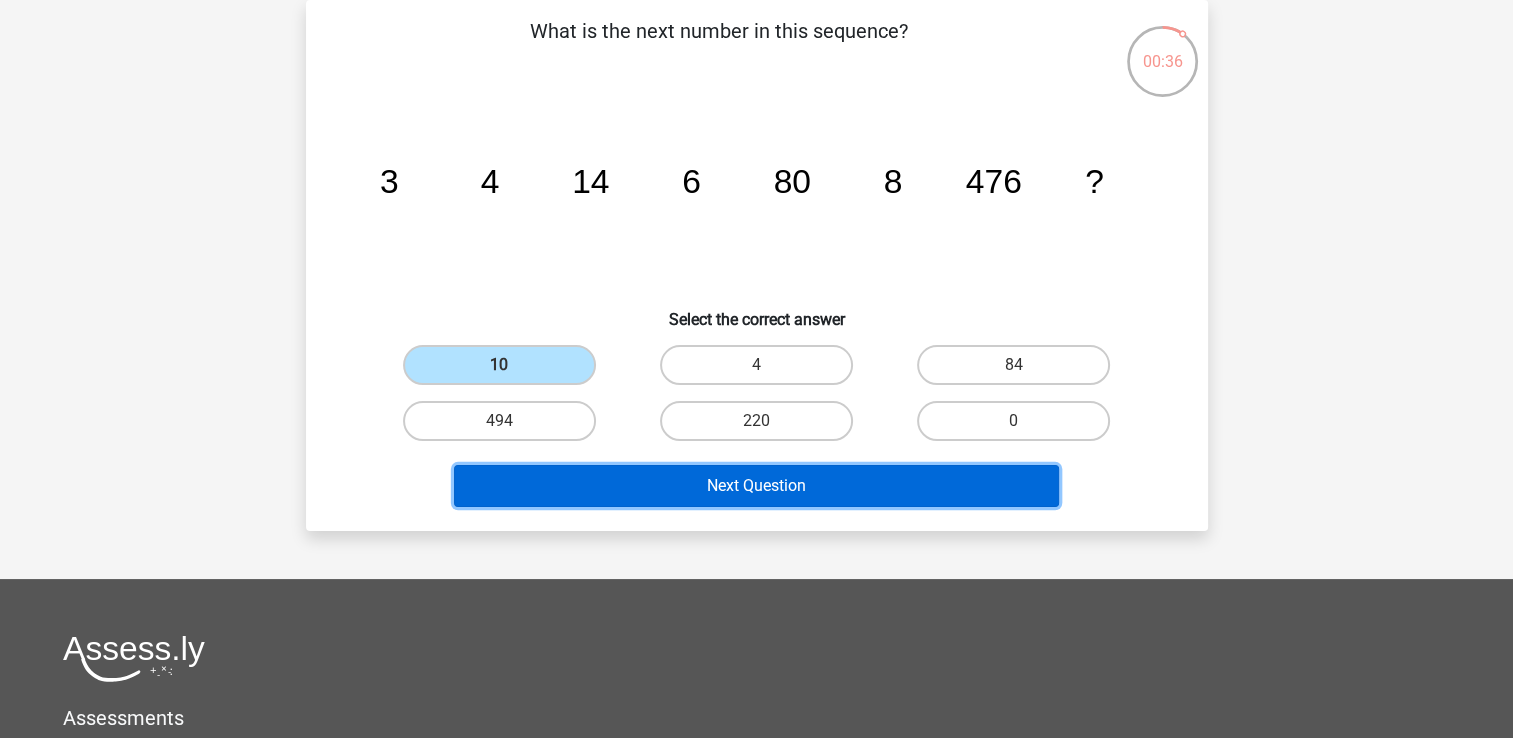 click on "Next Question" at bounding box center [756, 486] 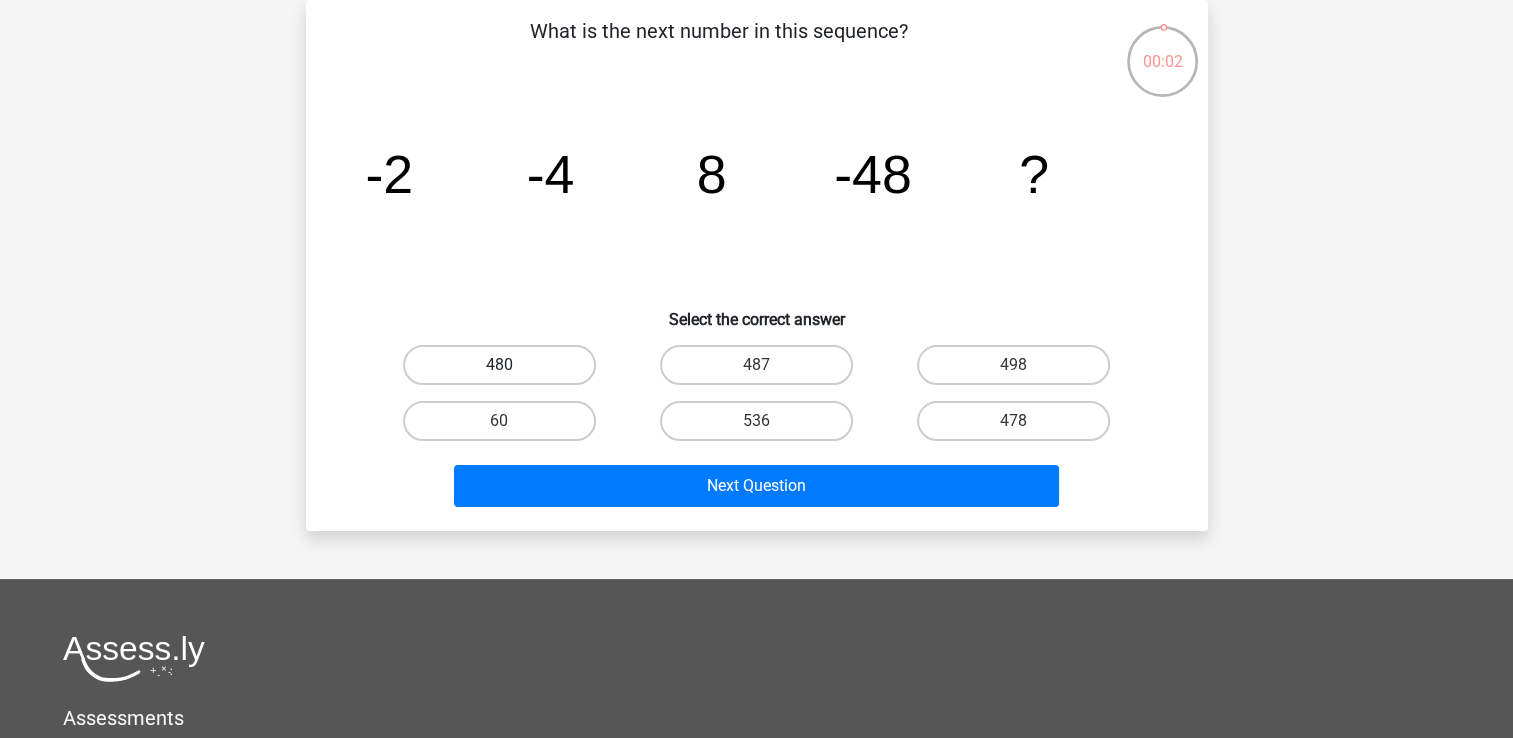 click on "480" at bounding box center [499, 365] 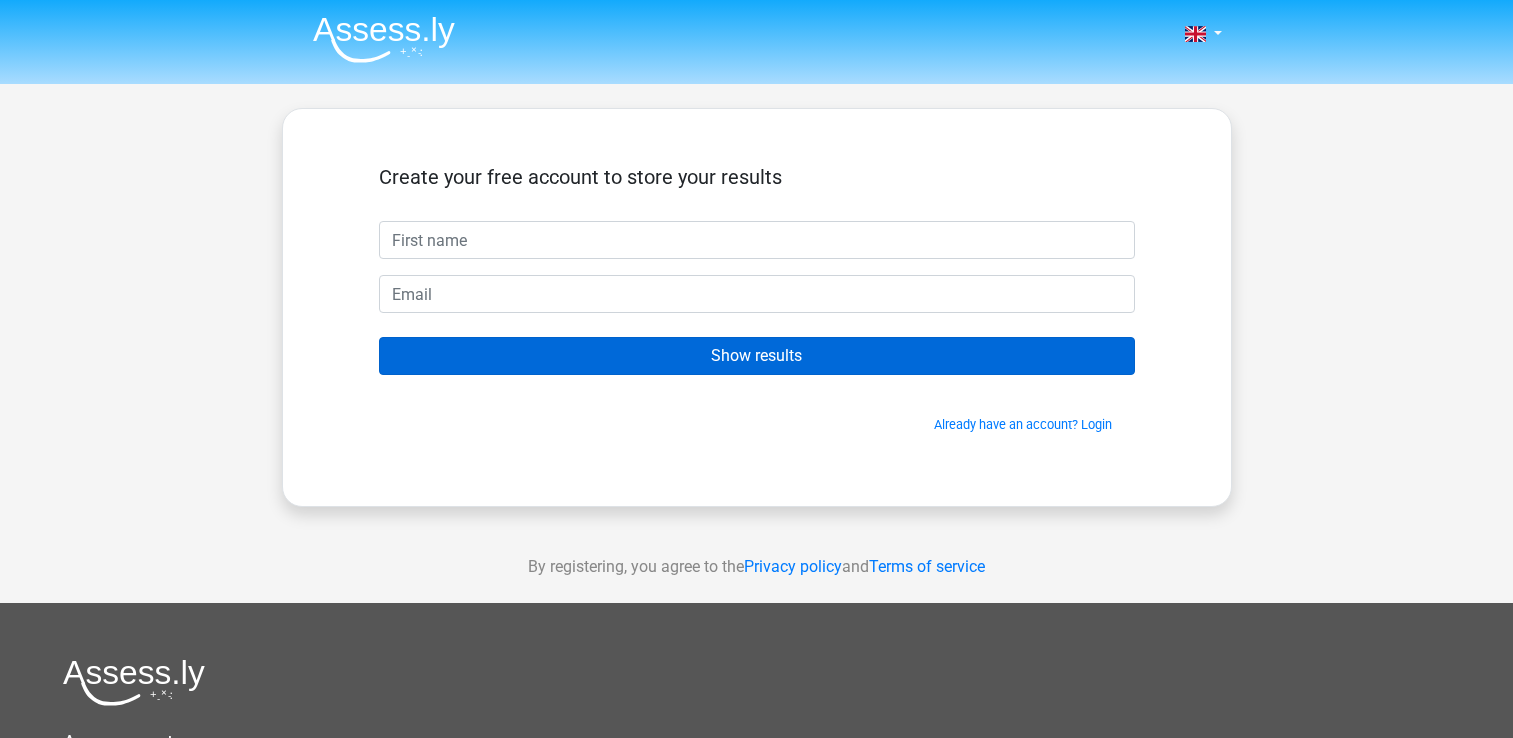 scroll, scrollTop: 0, scrollLeft: 0, axis: both 